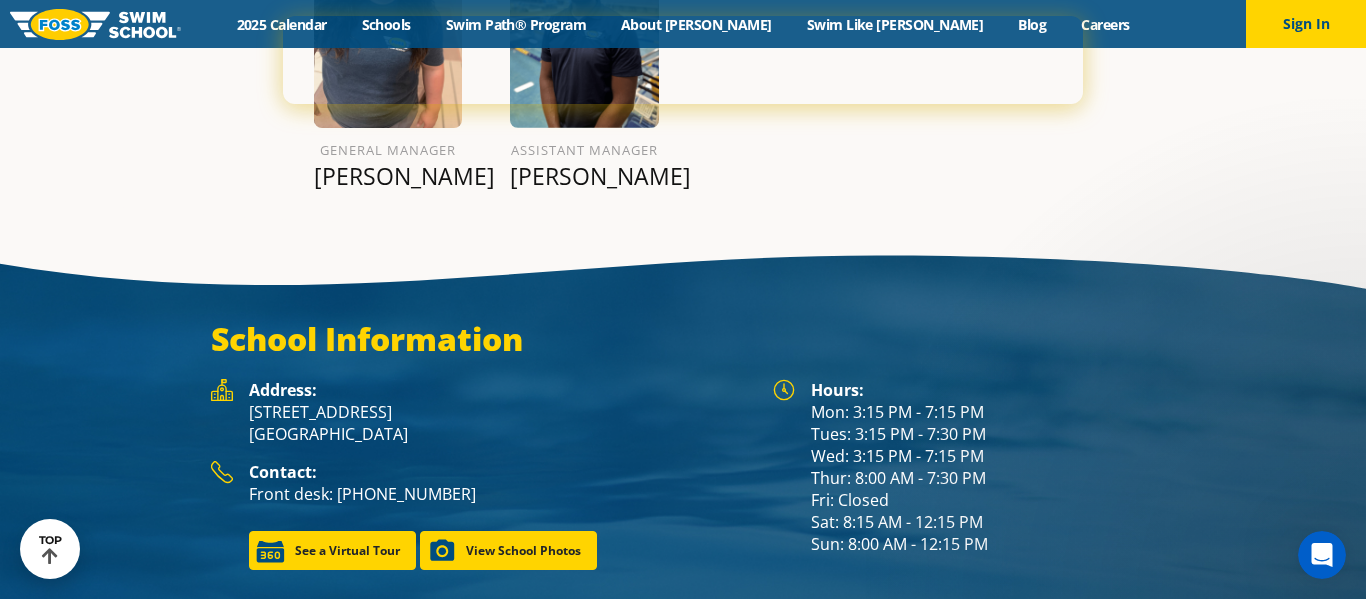 scroll, scrollTop: 0, scrollLeft: 0, axis: both 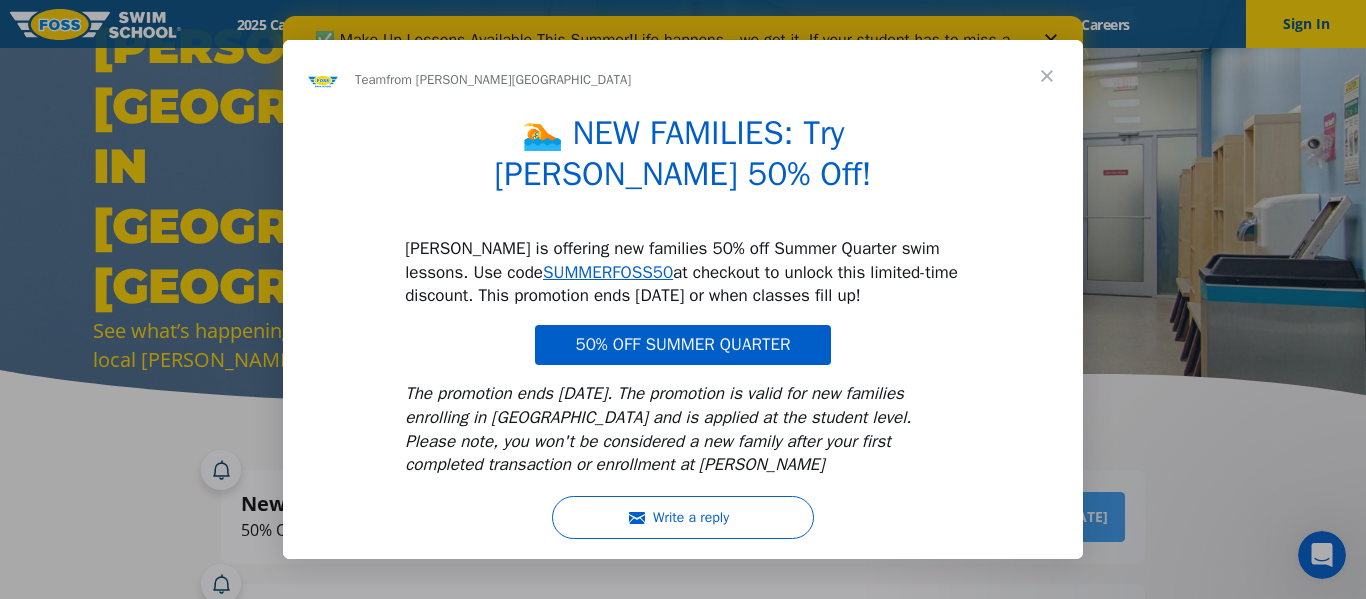 click at bounding box center [1047, 76] 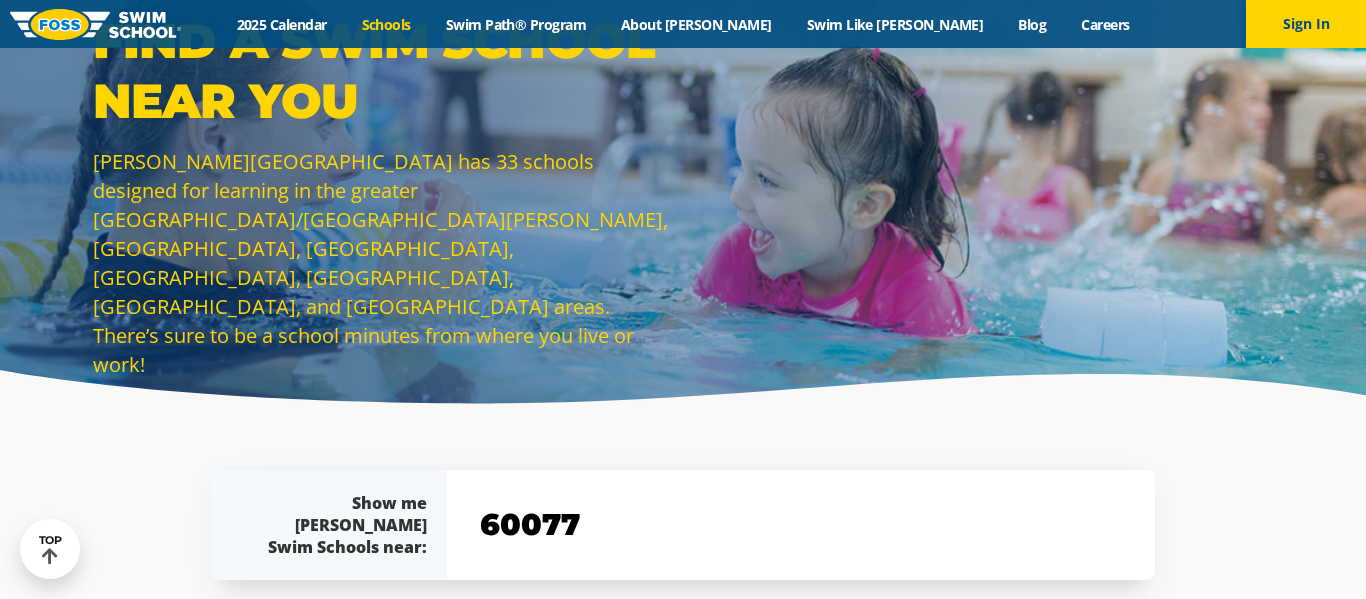 type on "60077" 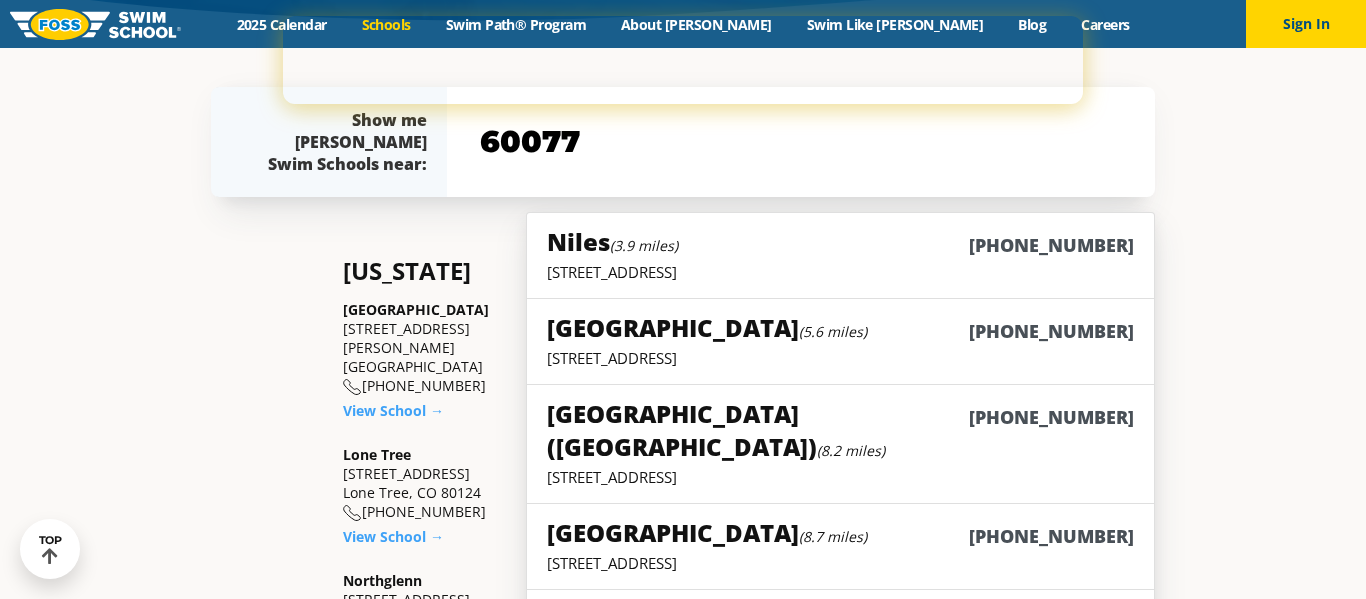 scroll, scrollTop: 968, scrollLeft: 0, axis: vertical 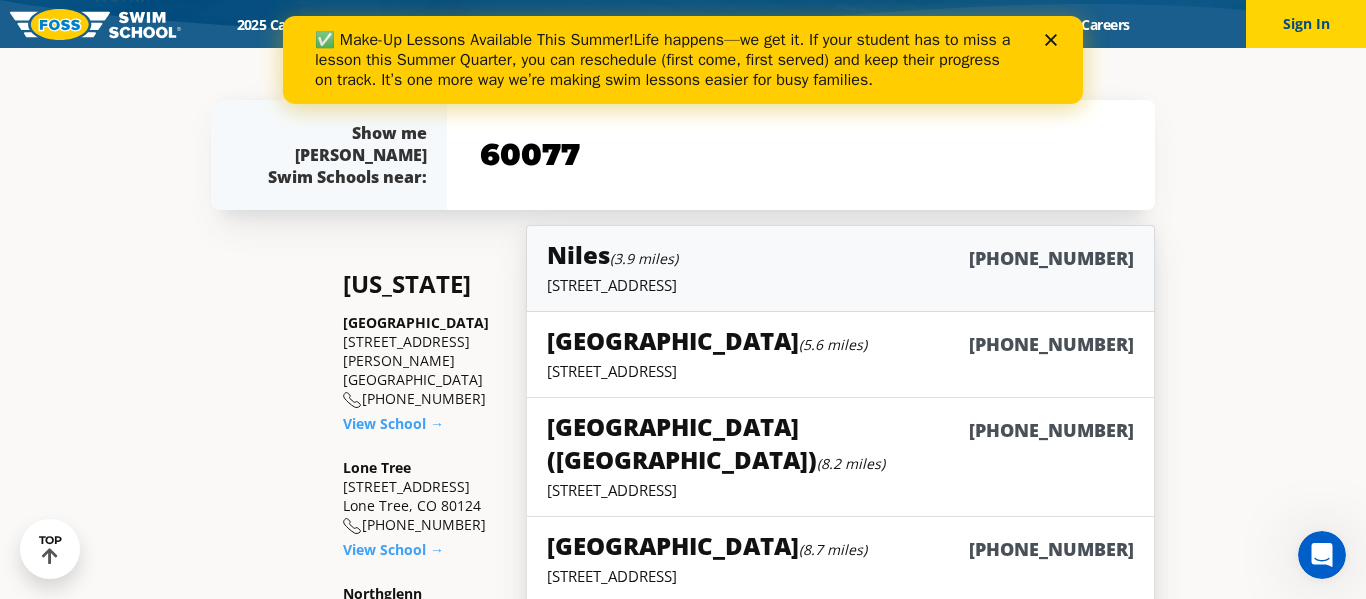 click on "(3.9 miles)" at bounding box center [644, 258] 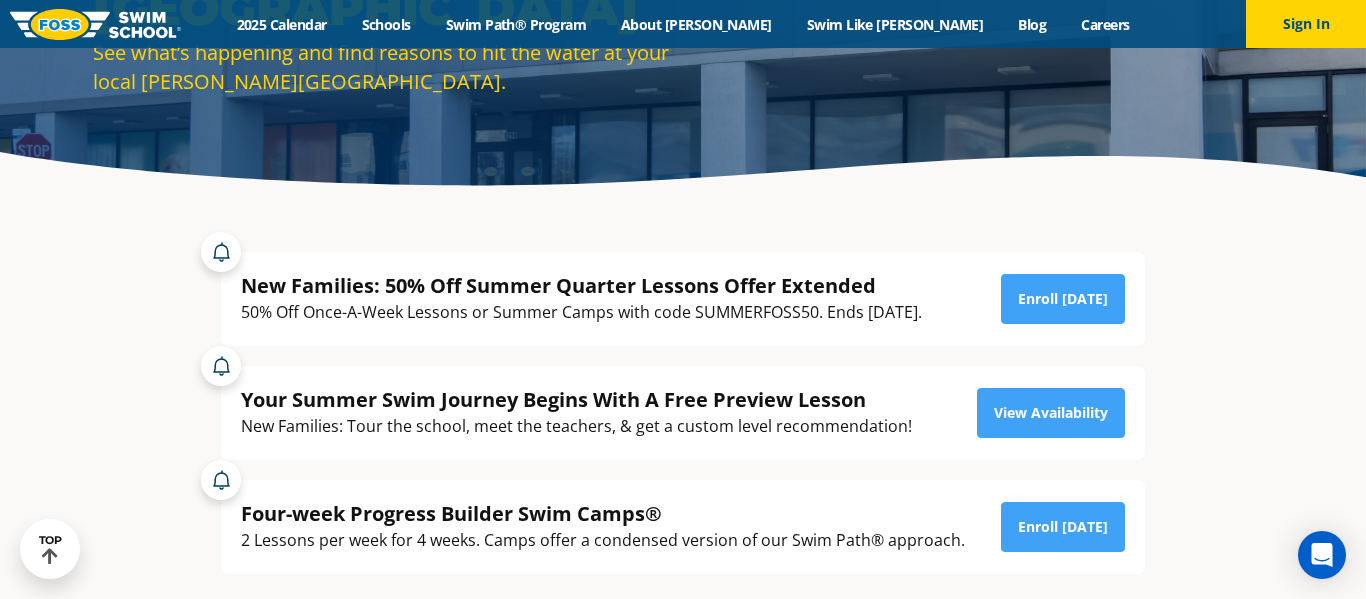 scroll, scrollTop: 221, scrollLeft: 0, axis: vertical 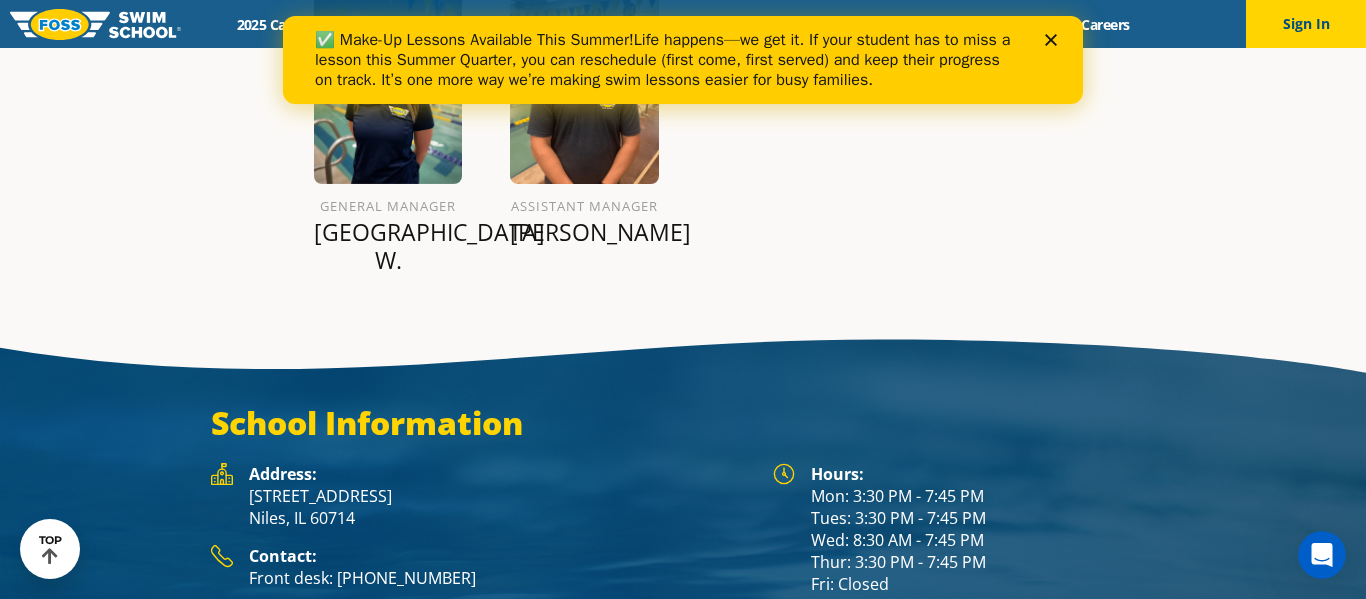 click on "View School Photos" at bounding box center (508, 634) 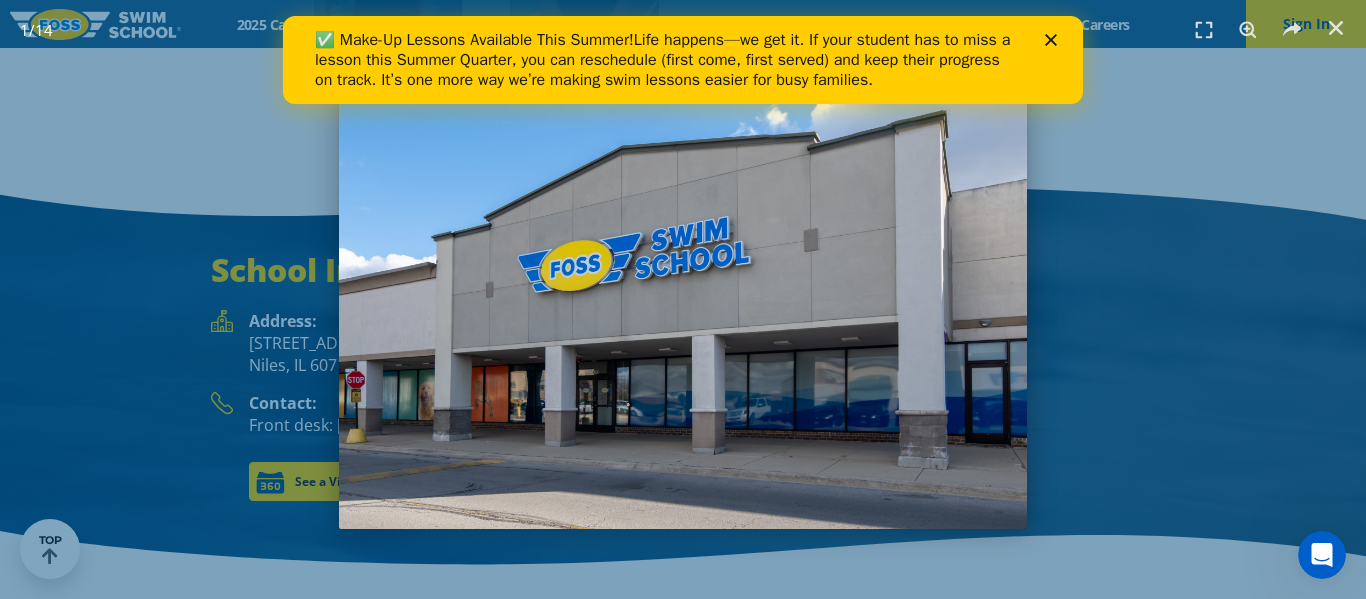 scroll, scrollTop: 2599, scrollLeft: 0, axis: vertical 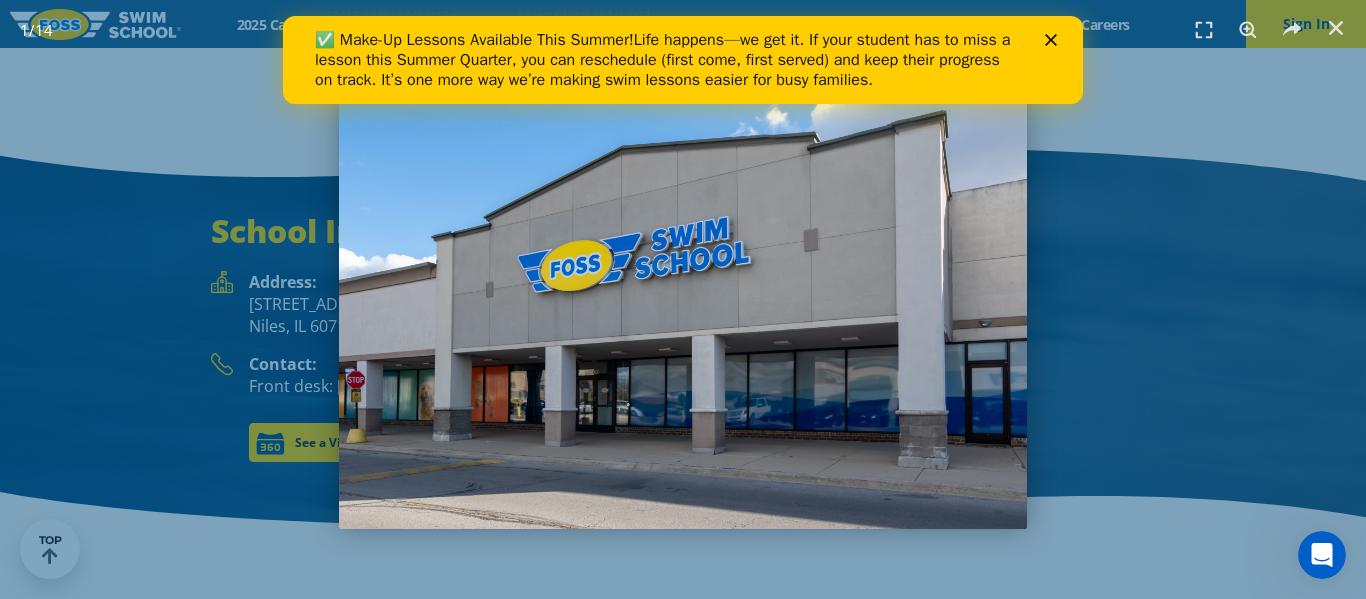 click at bounding box center (683, 299) 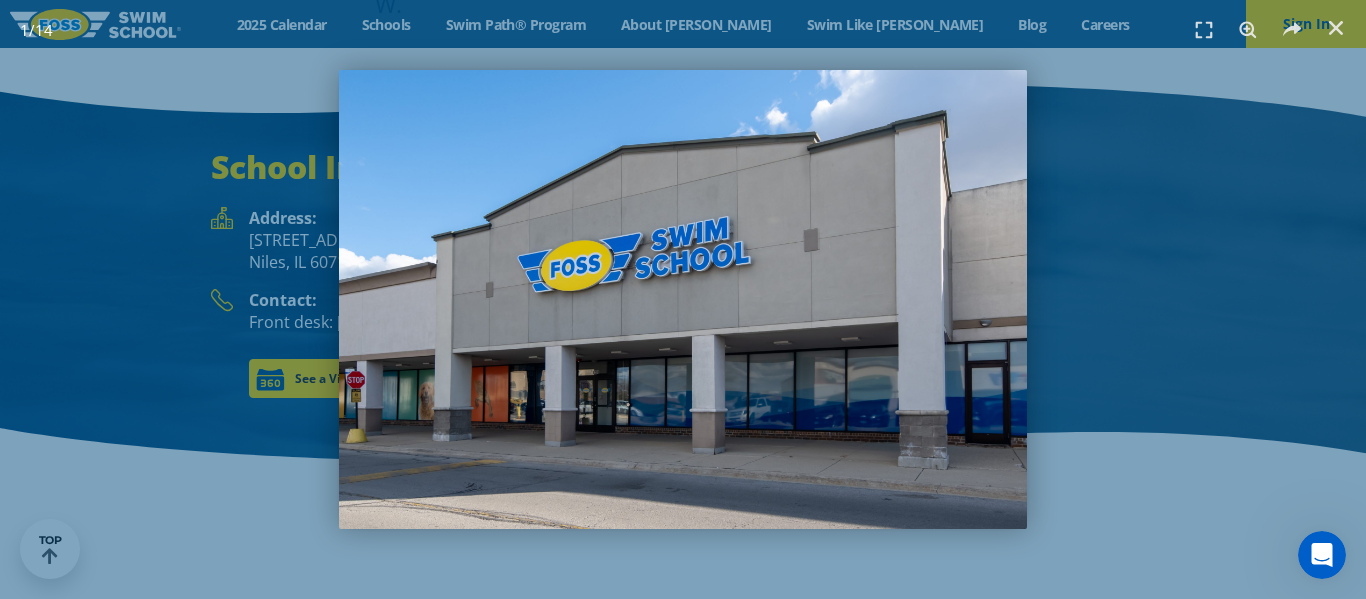 scroll, scrollTop: 2737, scrollLeft: 0, axis: vertical 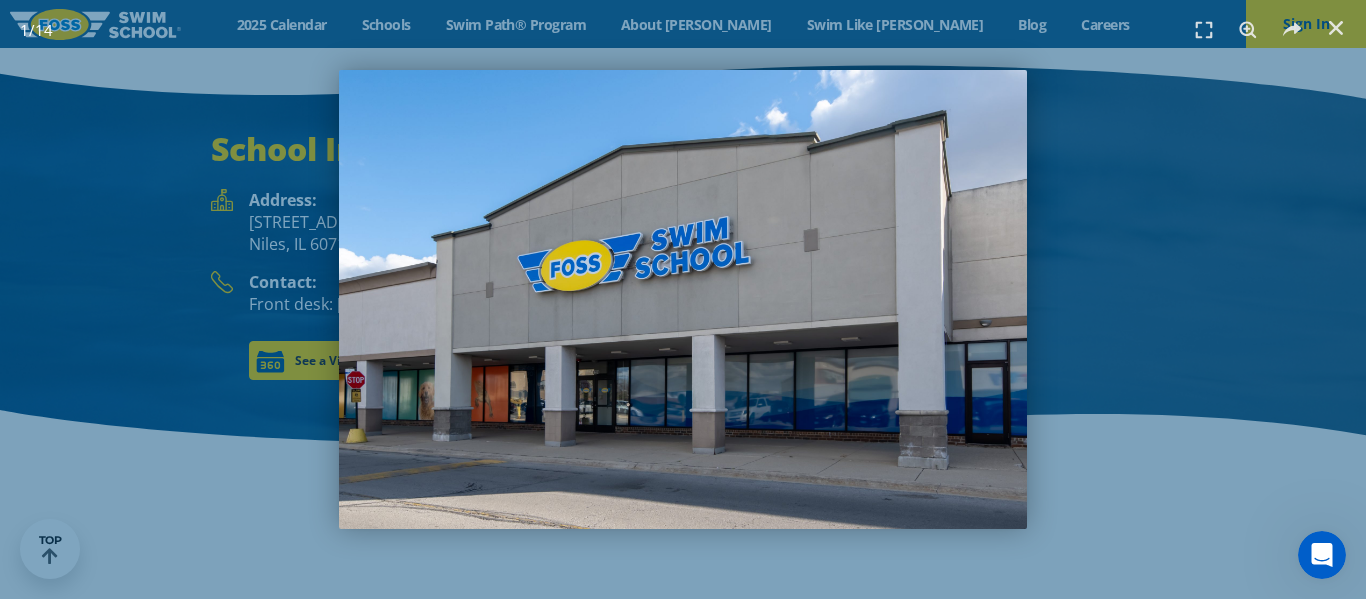 click at bounding box center (683, 299) 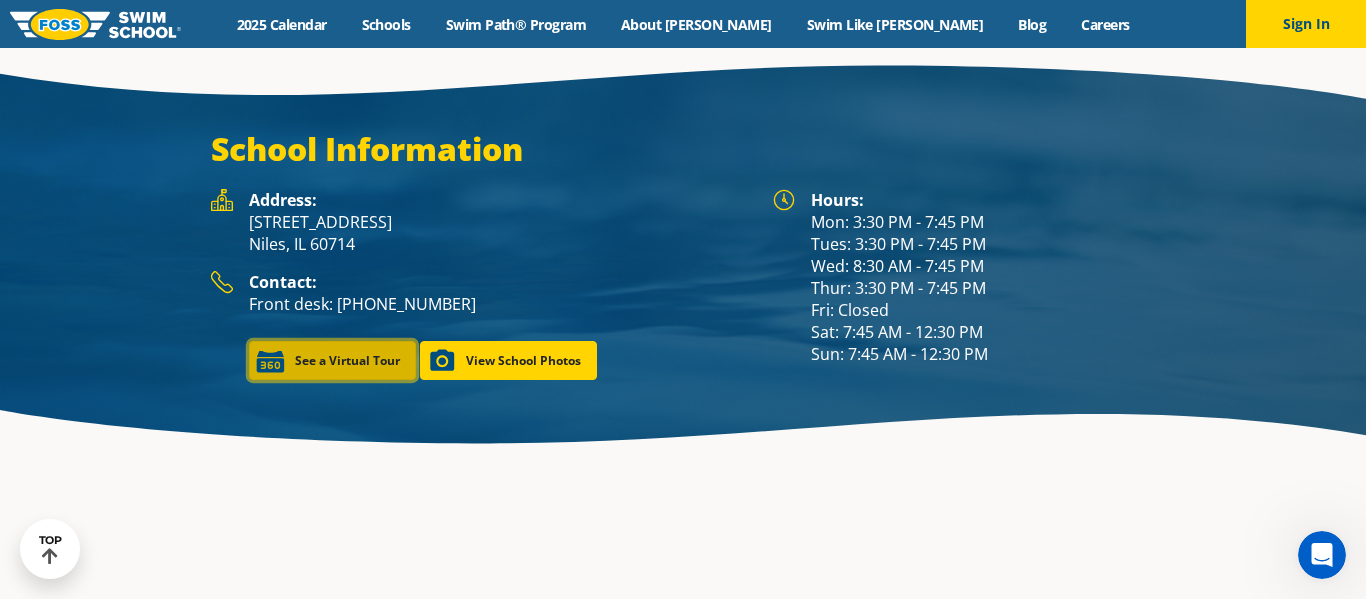 click on "See a Virtual Tour" at bounding box center (332, 360) 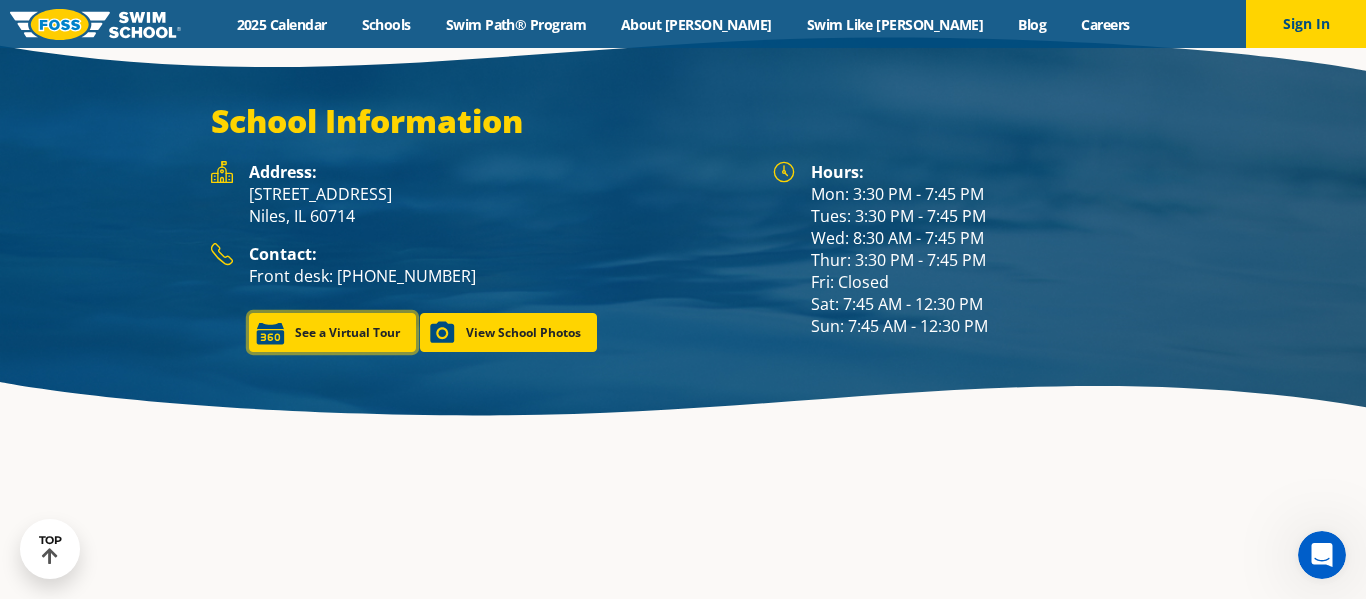 scroll, scrollTop: 2681, scrollLeft: 0, axis: vertical 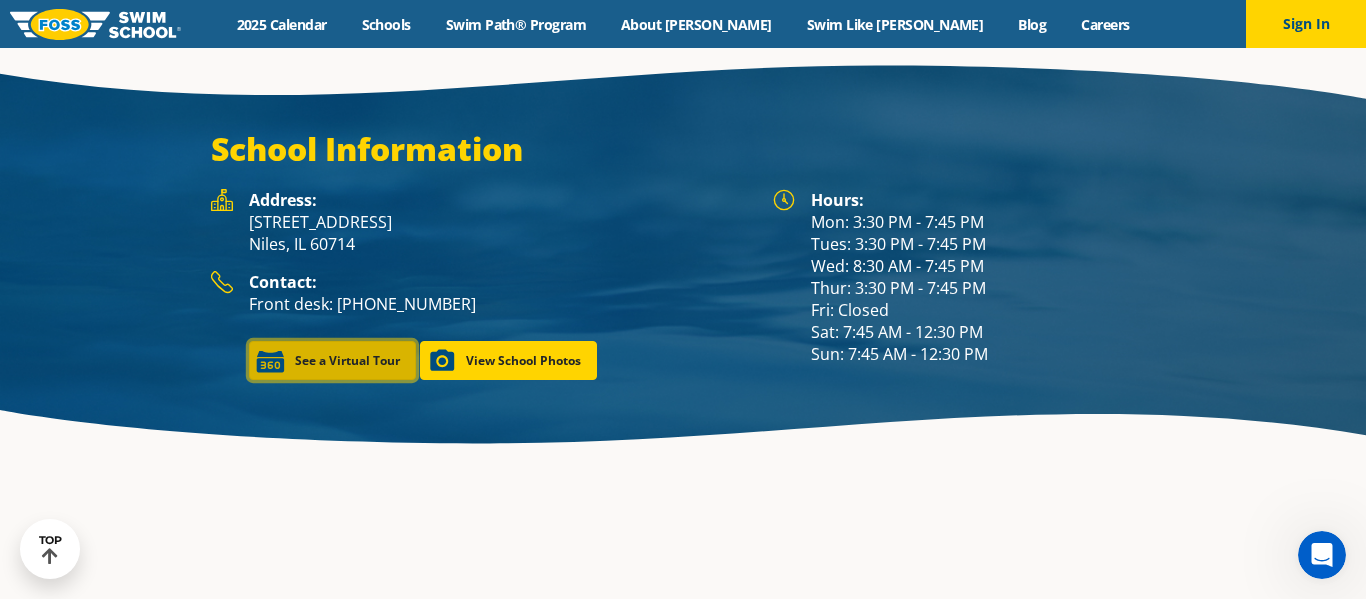 click on "See a Virtual Tour" at bounding box center (332, 360) 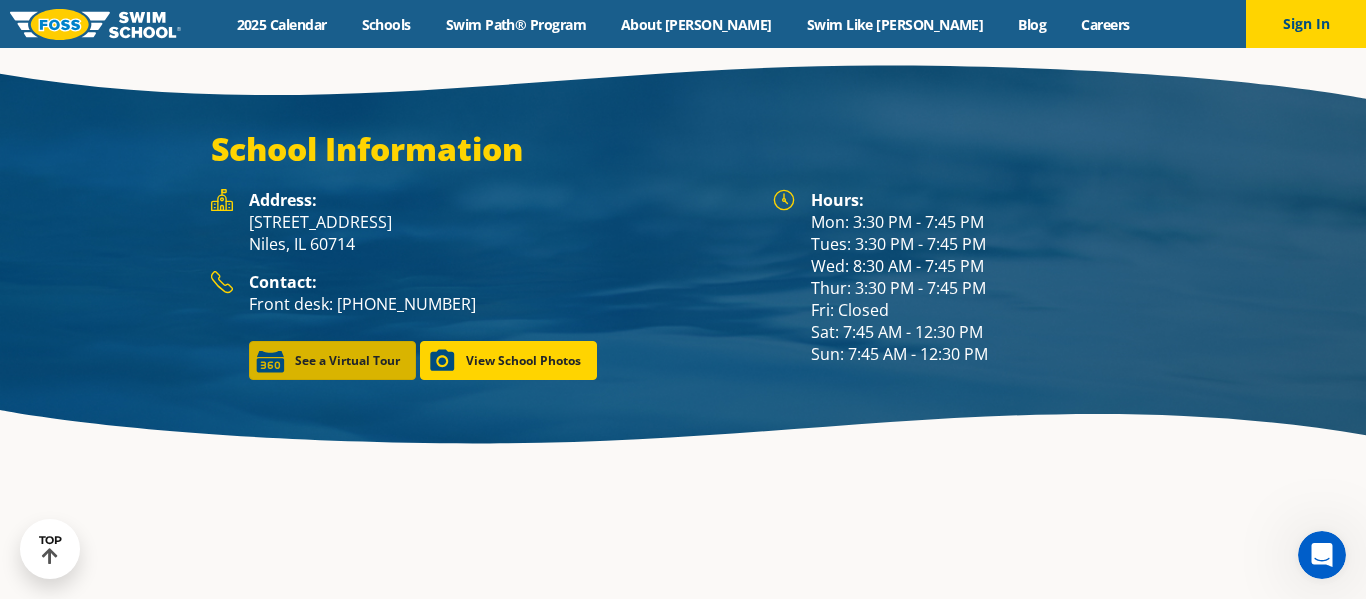 scroll, scrollTop: 2709, scrollLeft: 0, axis: vertical 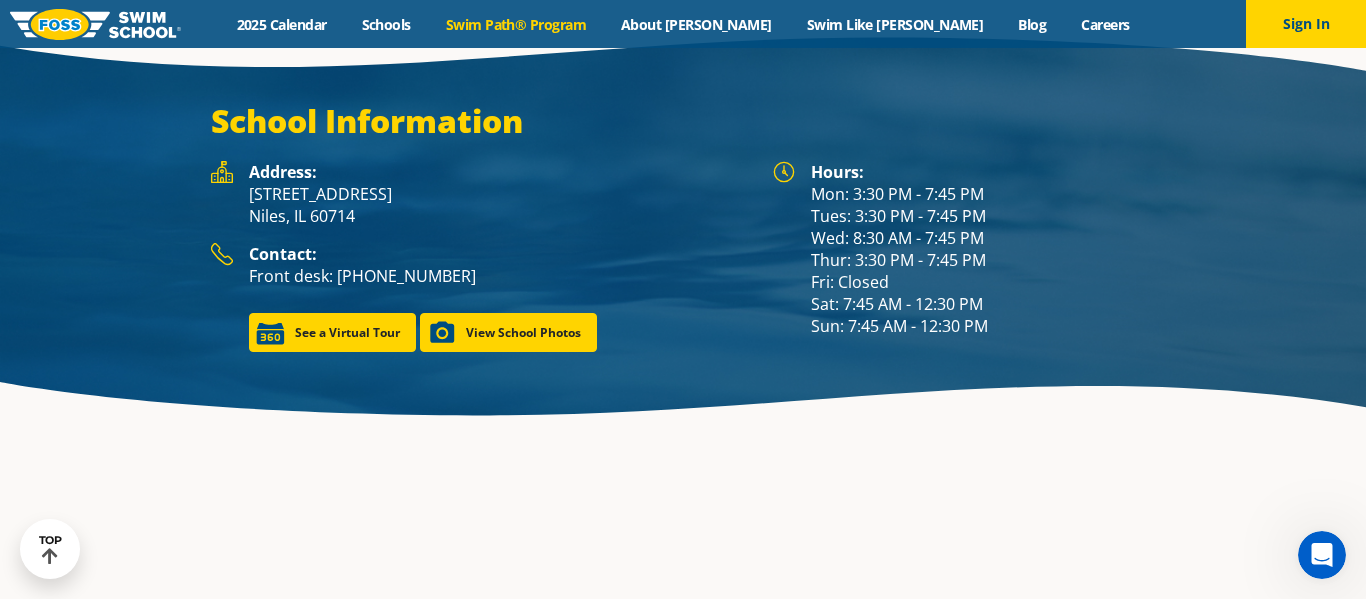 click on "Swim Path® Program" at bounding box center [515, 24] 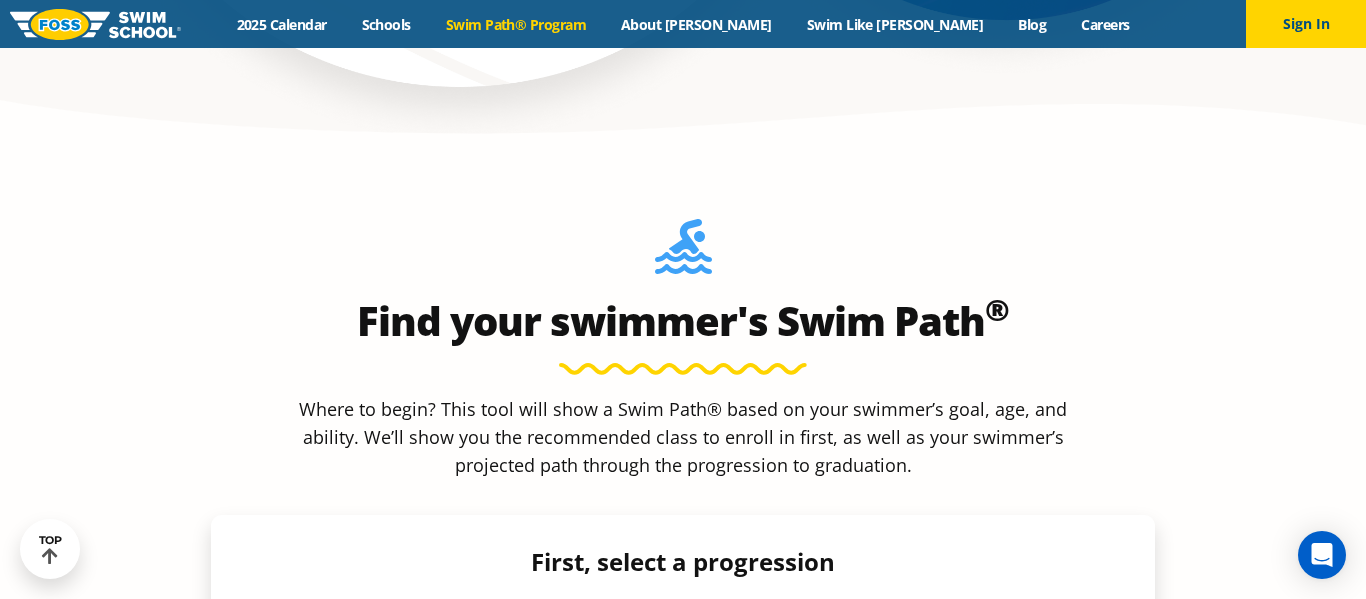 scroll, scrollTop: 0, scrollLeft: 0, axis: both 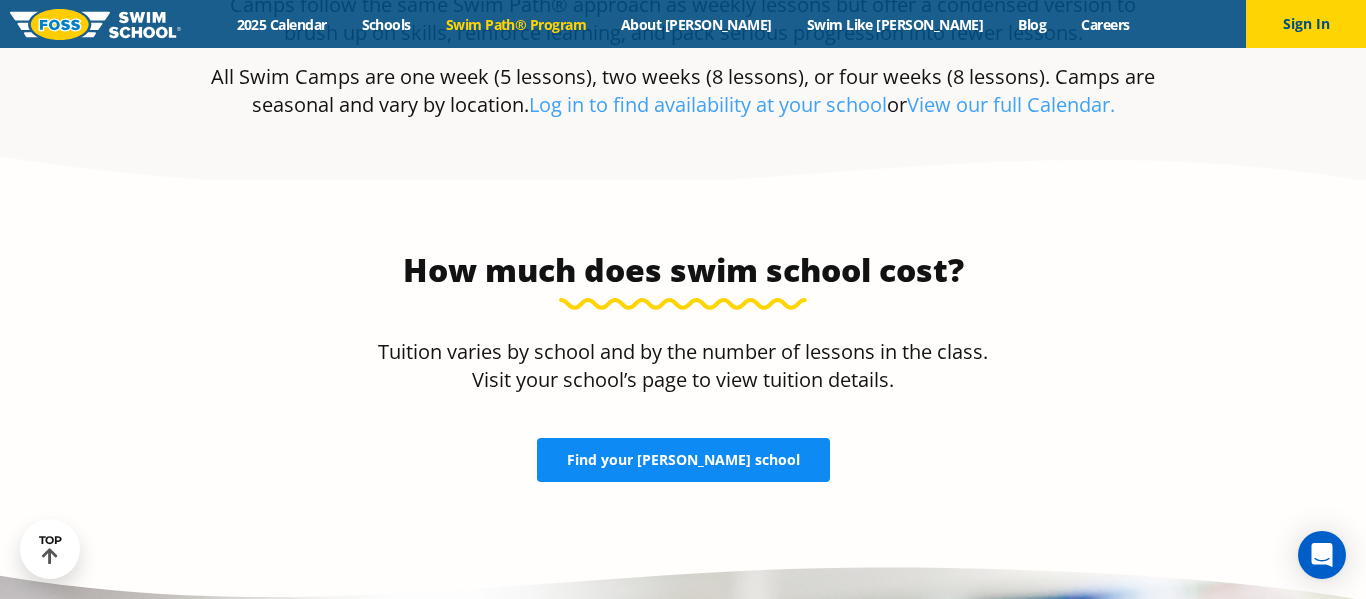 click on "Find your FOSS school" at bounding box center (683, 460) 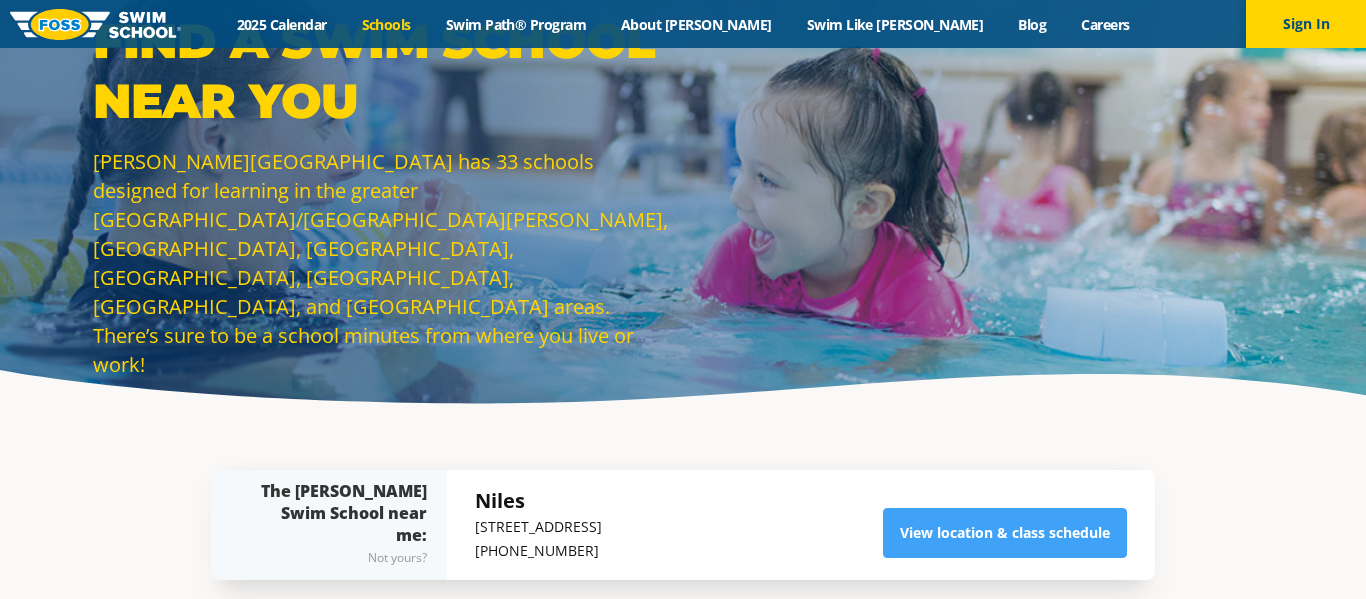 scroll, scrollTop: 151, scrollLeft: 0, axis: vertical 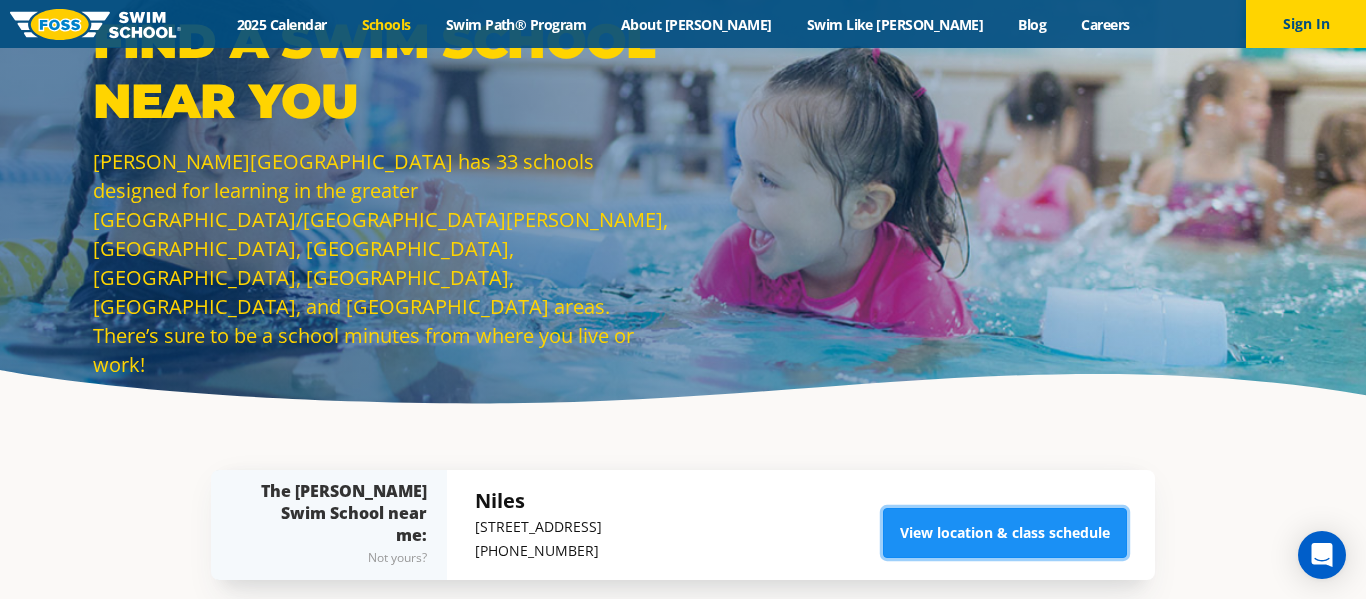 click on "View location & class schedule" at bounding box center (1005, 533) 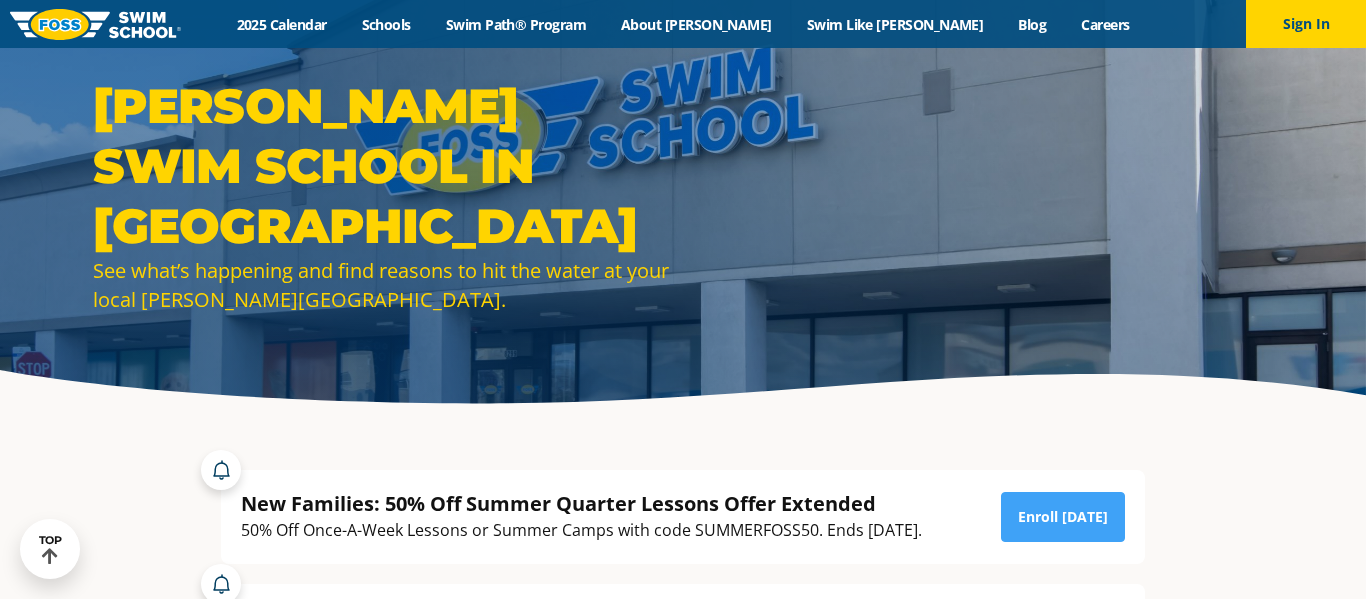scroll, scrollTop: 455, scrollLeft: 0, axis: vertical 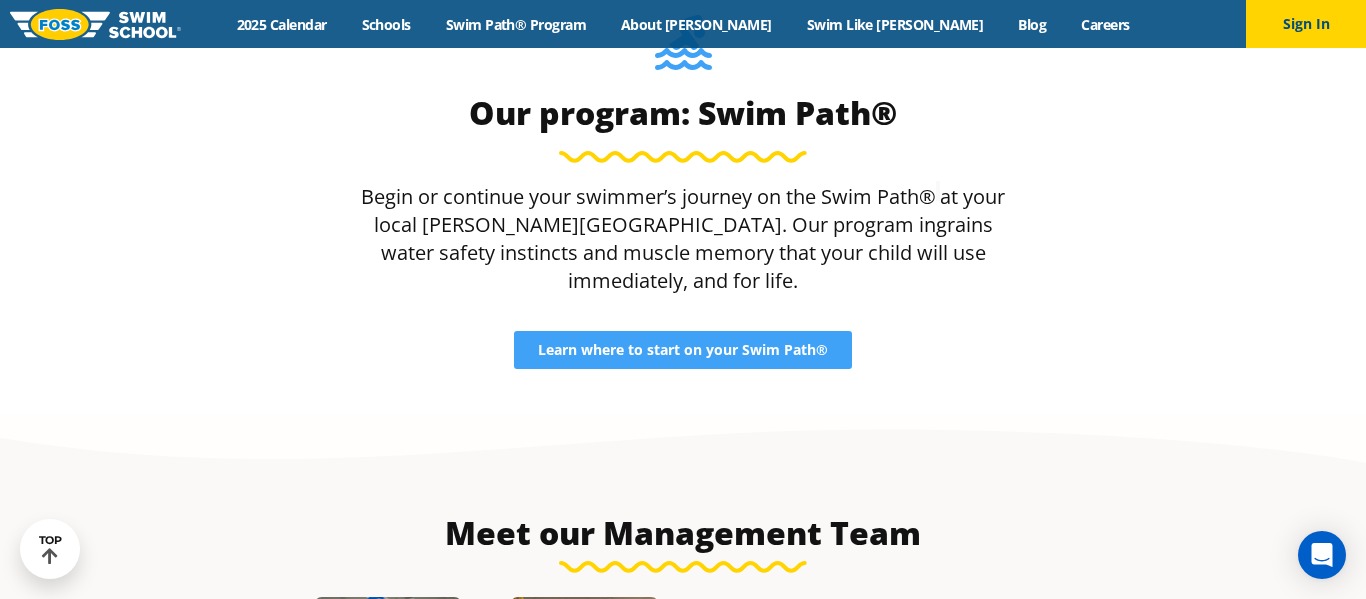 click on "Meet our Management Team
General Manager      [GEOGRAPHIC_DATA][PERSON_NAME]                 Assistant Manager      [PERSON_NAME]" at bounding box center [683, 711] 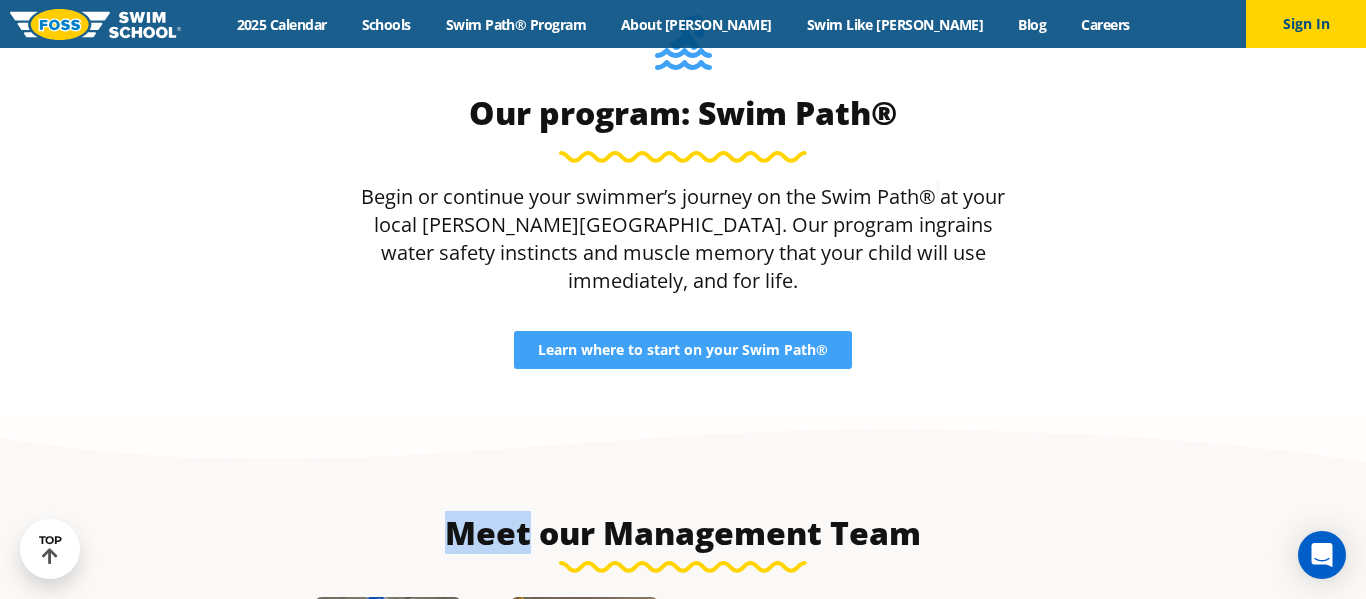 scroll, scrollTop: 1799, scrollLeft: 0, axis: vertical 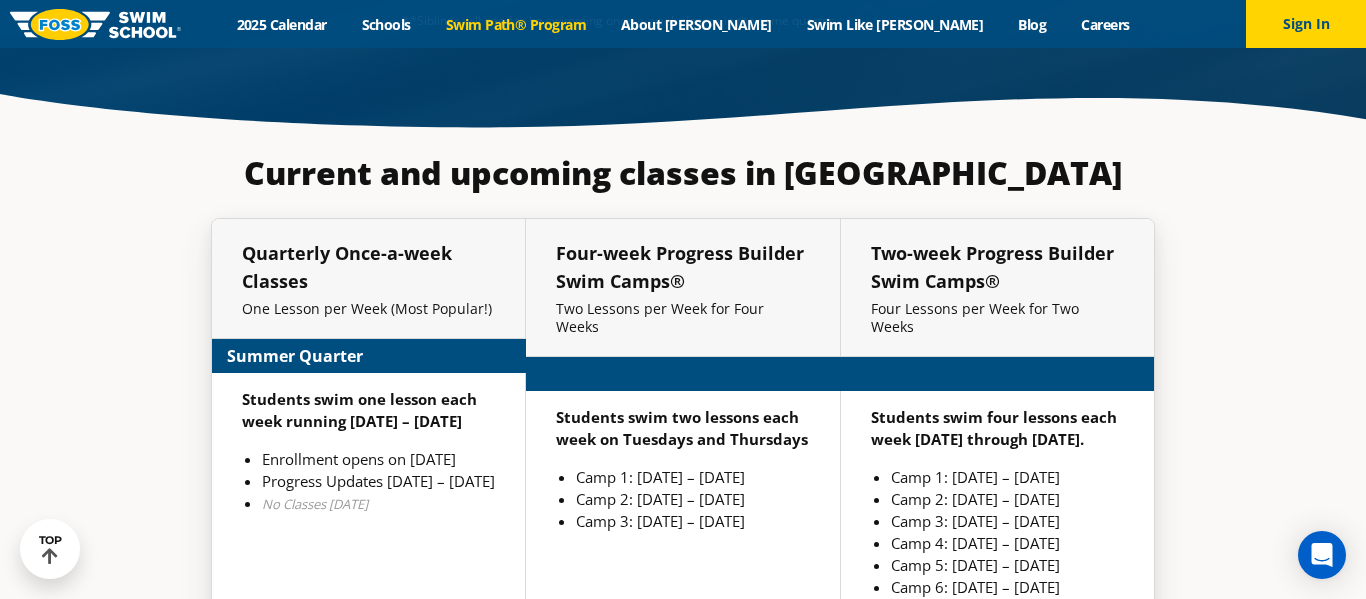 click on "Swim Path® Program" at bounding box center [515, 24] 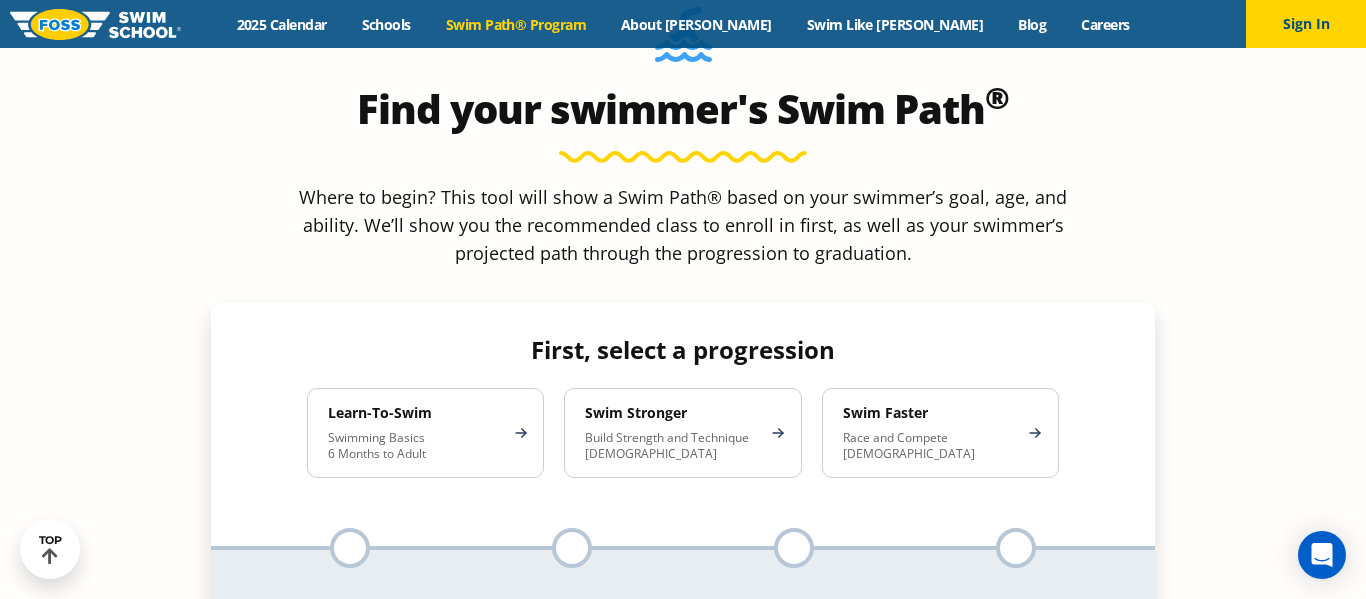 scroll, scrollTop: 1760, scrollLeft: 0, axis: vertical 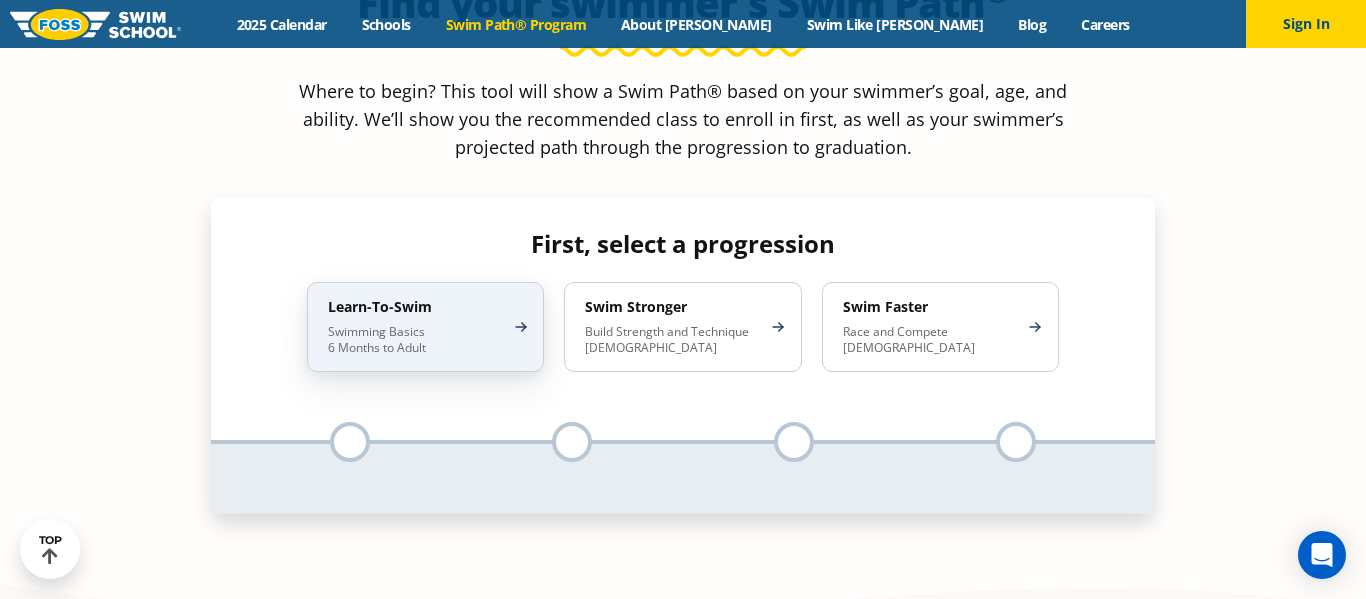 click on "Swimming Basics 6 Months to Adult" at bounding box center [415, 340] 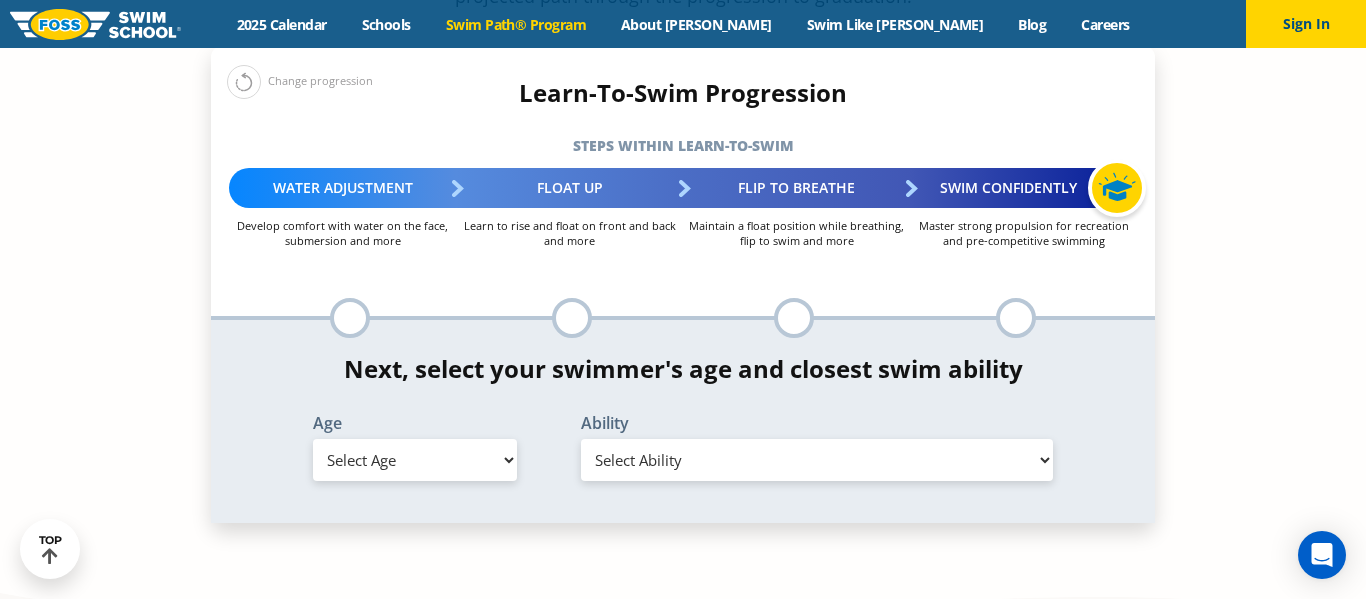 scroll, scrollTop: 2026, scrollLeft: 0, axis: vertical 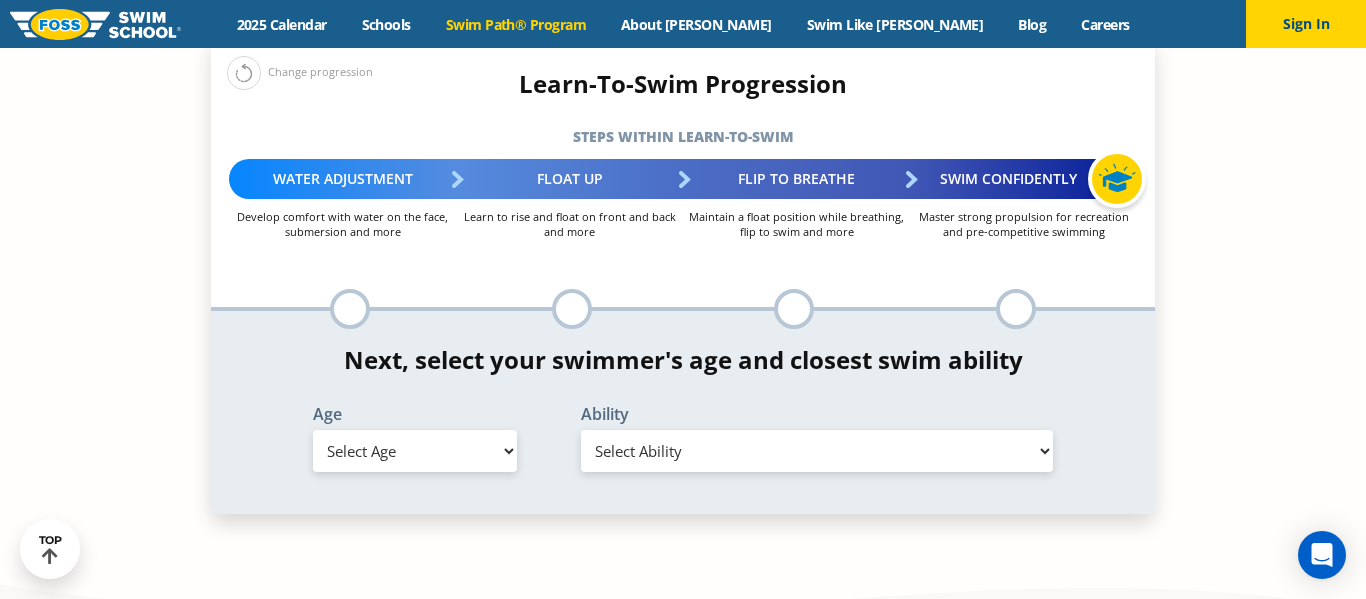 click on "Select Age [DEMOGRAPHIC_DATA] months - 1 year 1 year 2 years 3 years 4 years 5 years 6 years 7 years 8 years 9 years 10 years  11 years  12 years  13 years  14 years  15 years  16 years  17 years  Adult (18 years +)" at bounding box center [415, 451] 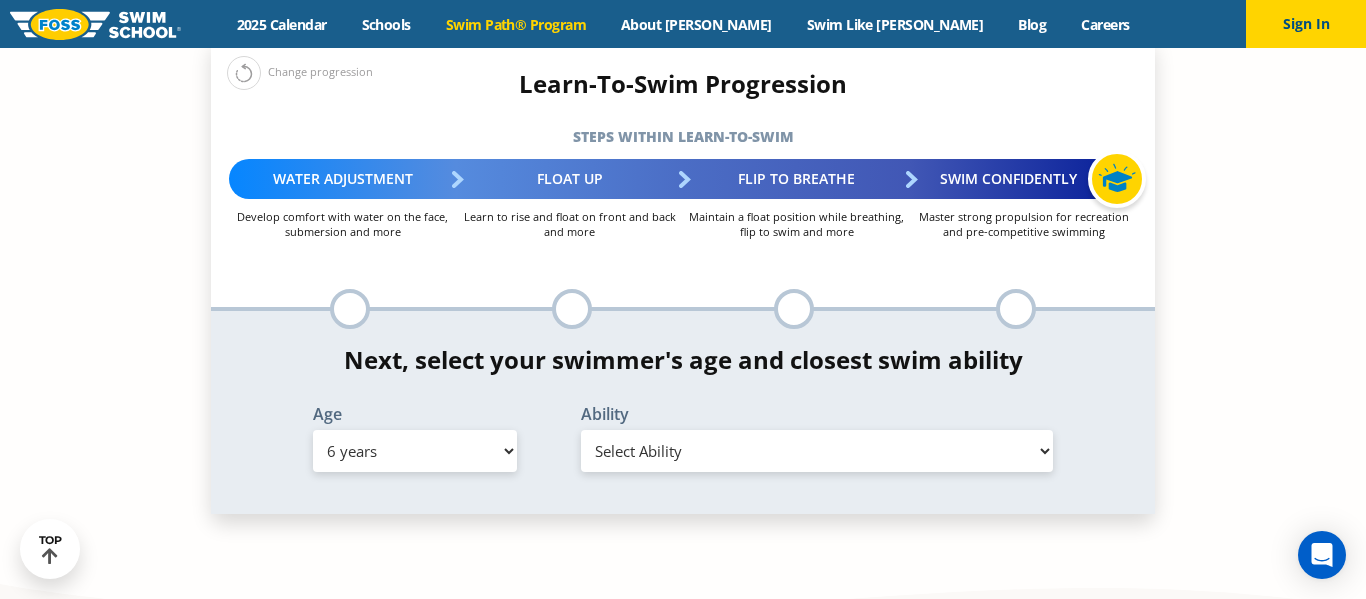 click on "Select Age [DEMOGRAPHIC_DATA] months - 1 year 1 year 2 years 3 years 4 years 5 years 6 years 7 years 8 years 9 years 10 years  11 years  12 years  13 years  14 years  15 years  16 years  17 years  Adult (18 years +)" at bounding box center (415, 451) 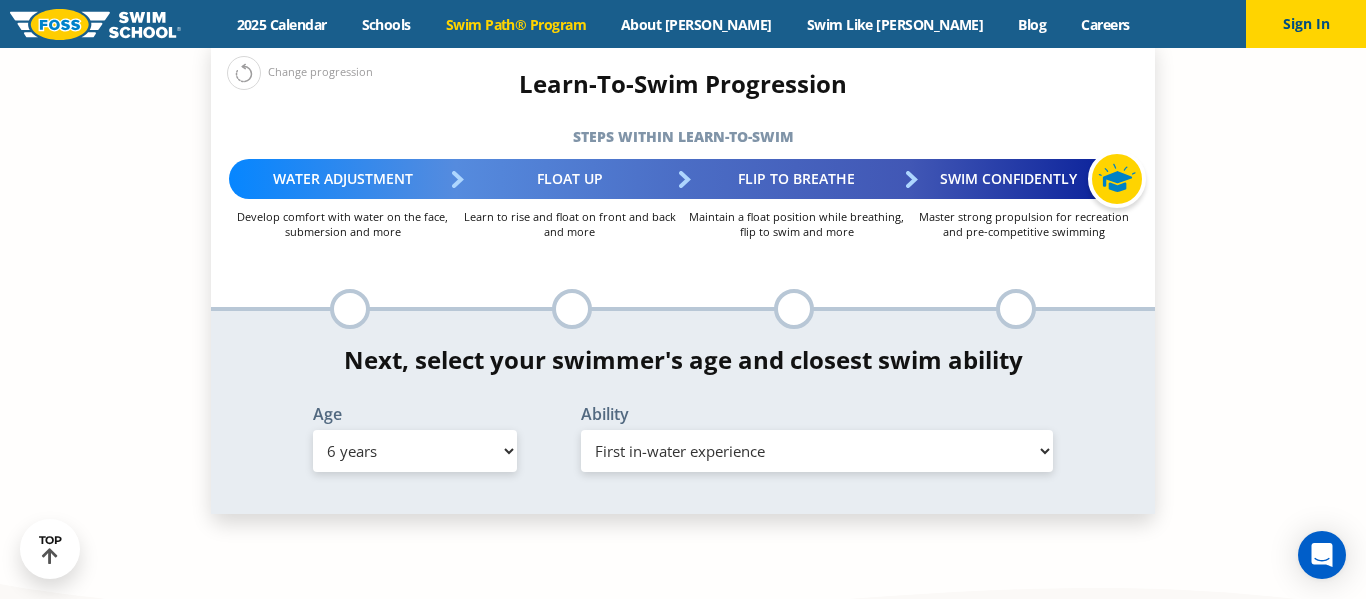 click on "Select Ability First in-water experience When in the water, reliant on a life jacket or floatation device Uncomfortable putting face in the water AND/OR getting water on ears while floating on back In open water, able to swim for at least 15 ft back to safety while flipping from front to back to breathe/float Swims front crawl and backstroke for 25 ft with a flip from stomach to back to breathe Able to swim front crawl 40 ft, backstroke 40 ft AND breaststroke 15 ft Able to swim each stroke - front crawl and backstroke 60 ft AND breaststroke and butterfly at least 30 ft  Unsure/or my swimmer does not fit within any of these" at bounding box center (817, 451) 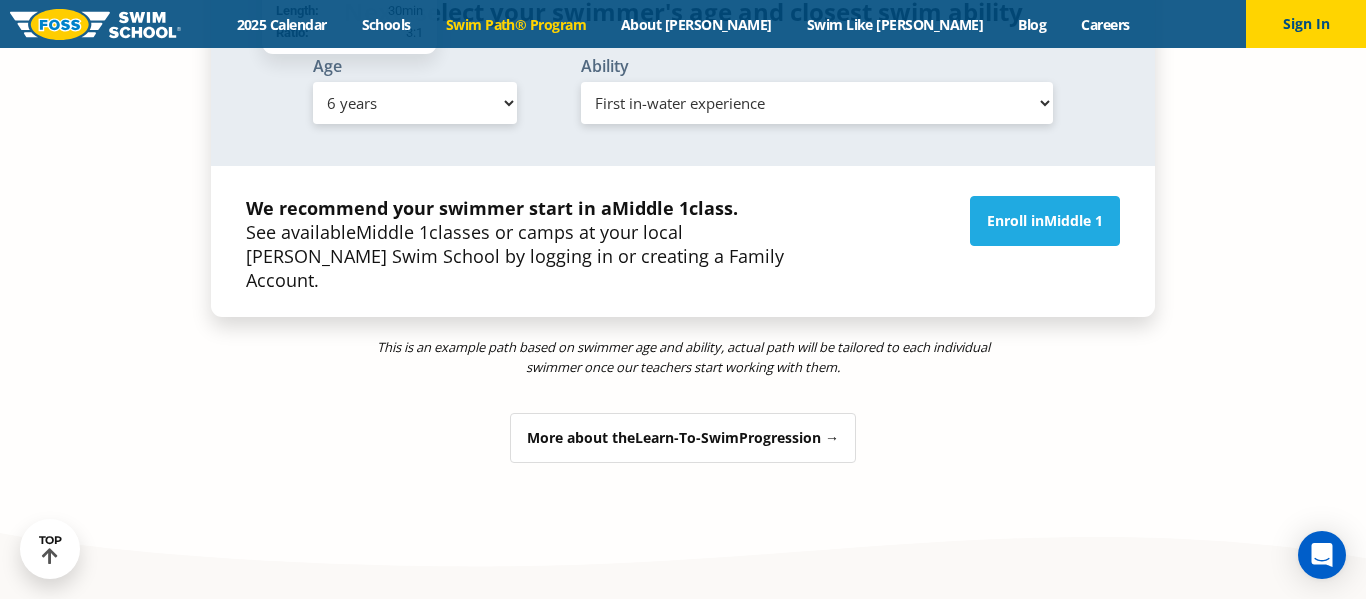 scroll, scrollTop: 2231, scrollLeft: 0, axis: vertical 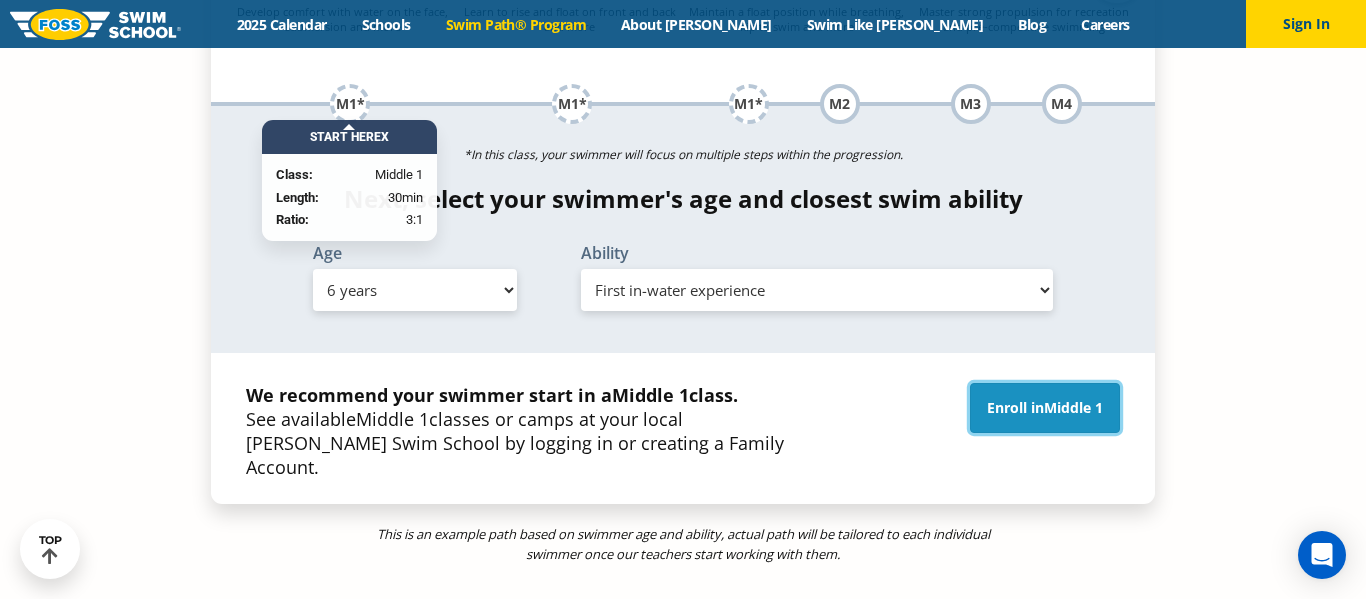 click on "Enroll in  Middle 1" at bounding box center (1045, 408) 